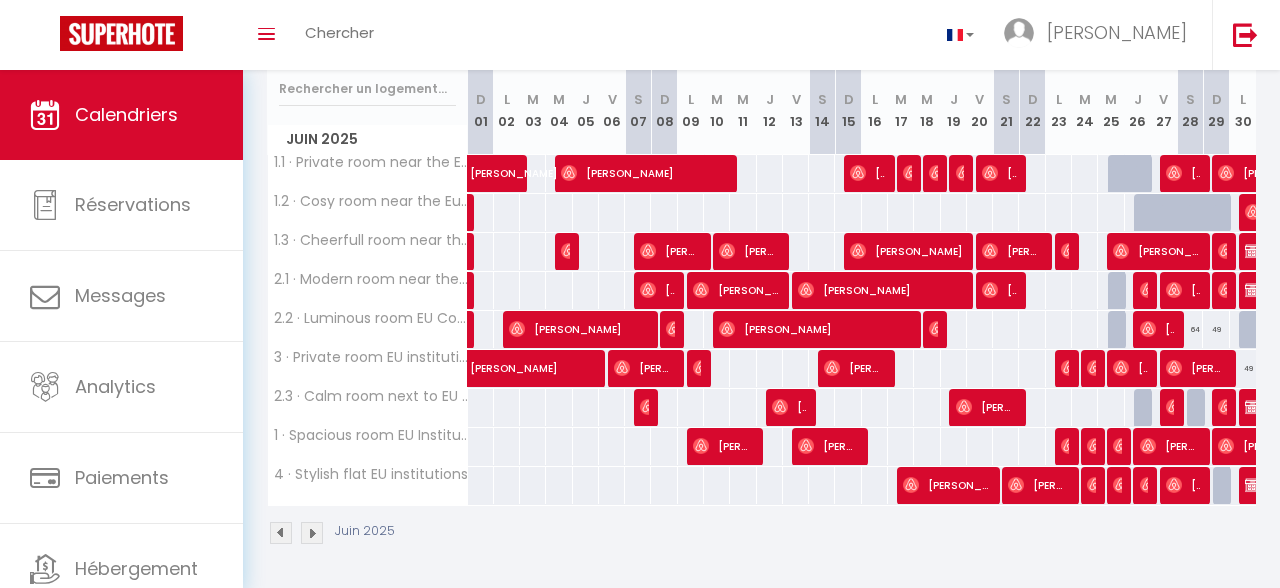 scroll, scrollTop: 262, scrollLeft: 0, axis: vertical 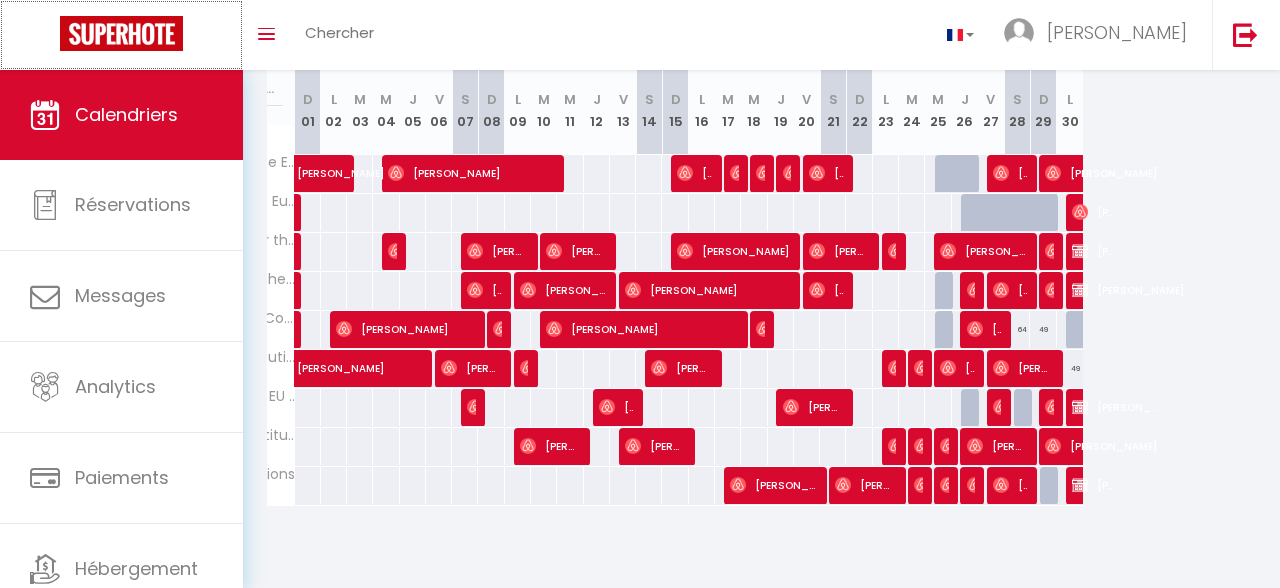 click at bounding box center [121, 33] 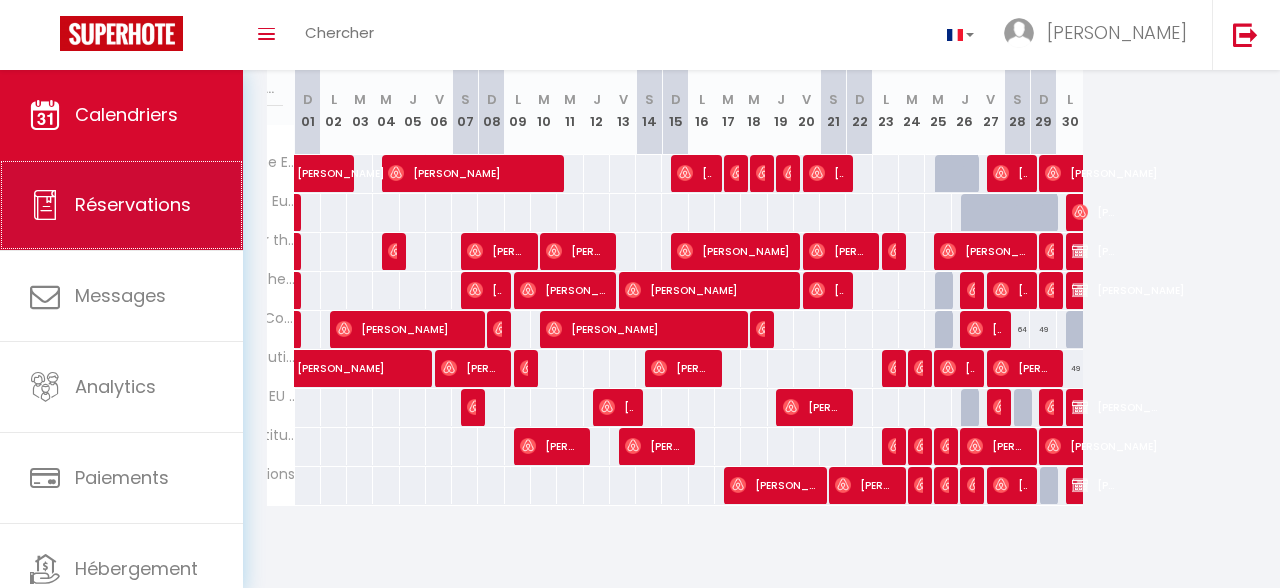click on "Réservations" at bounding box center [133, 204] 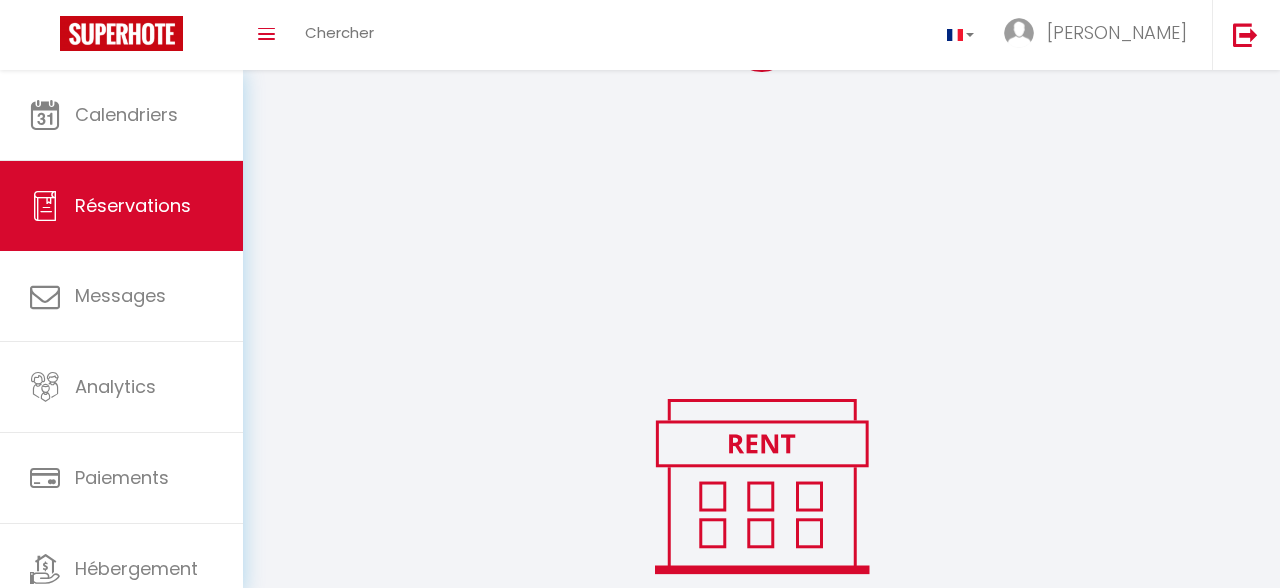 scroll, scrollTop: 145, scrollLeft: 0, axis: vertical 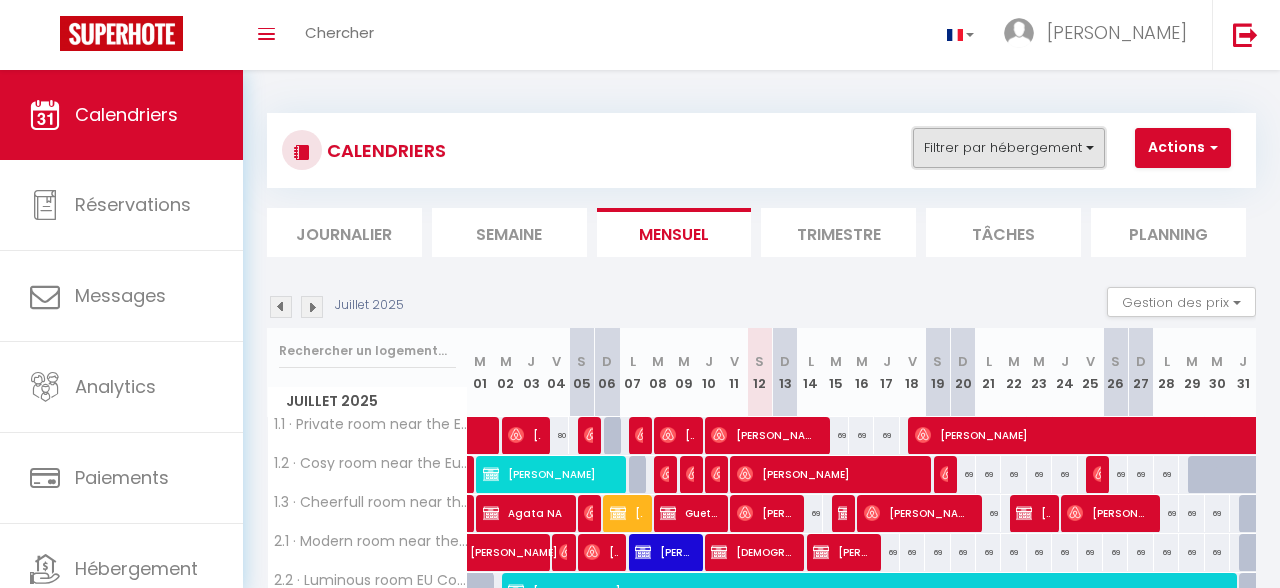 click on "Filtrer par hébergement" at bounding box center [1009, 148] 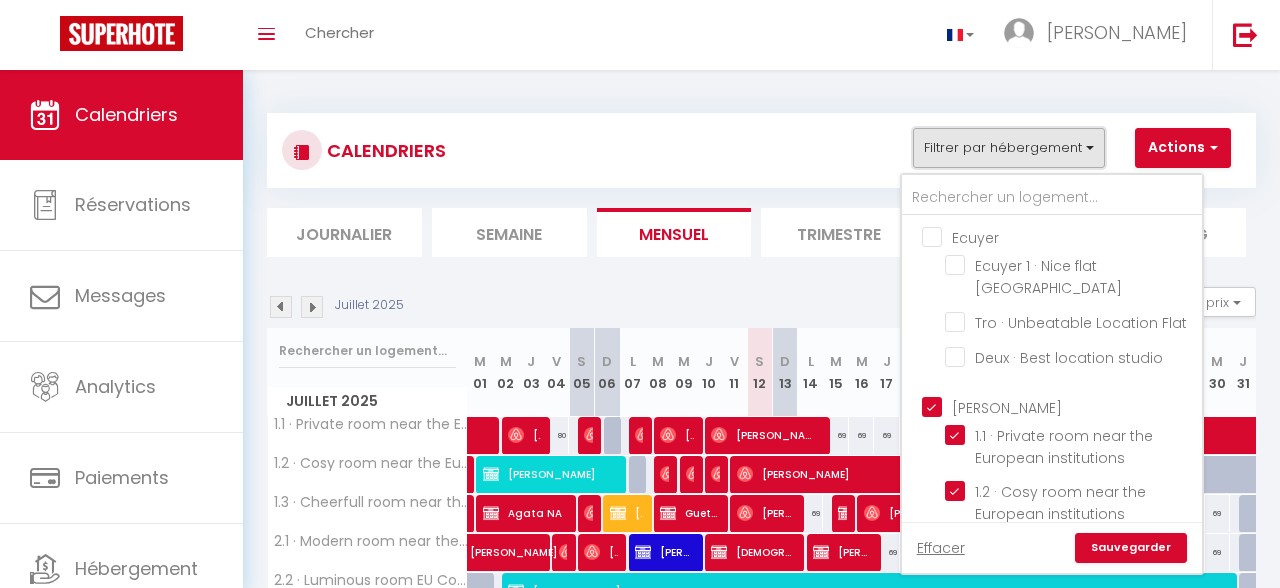 scroll, scrollTop: 580, scrollLeft: 0, axis: vertical 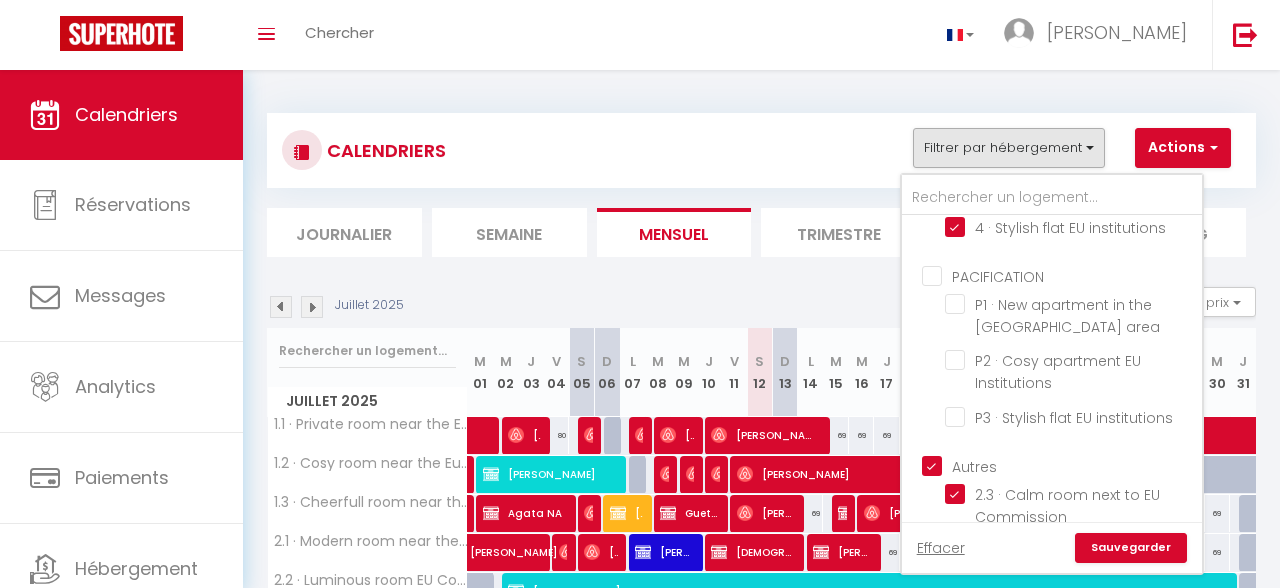 click on "Autres" at bounding box center (1072, 465) 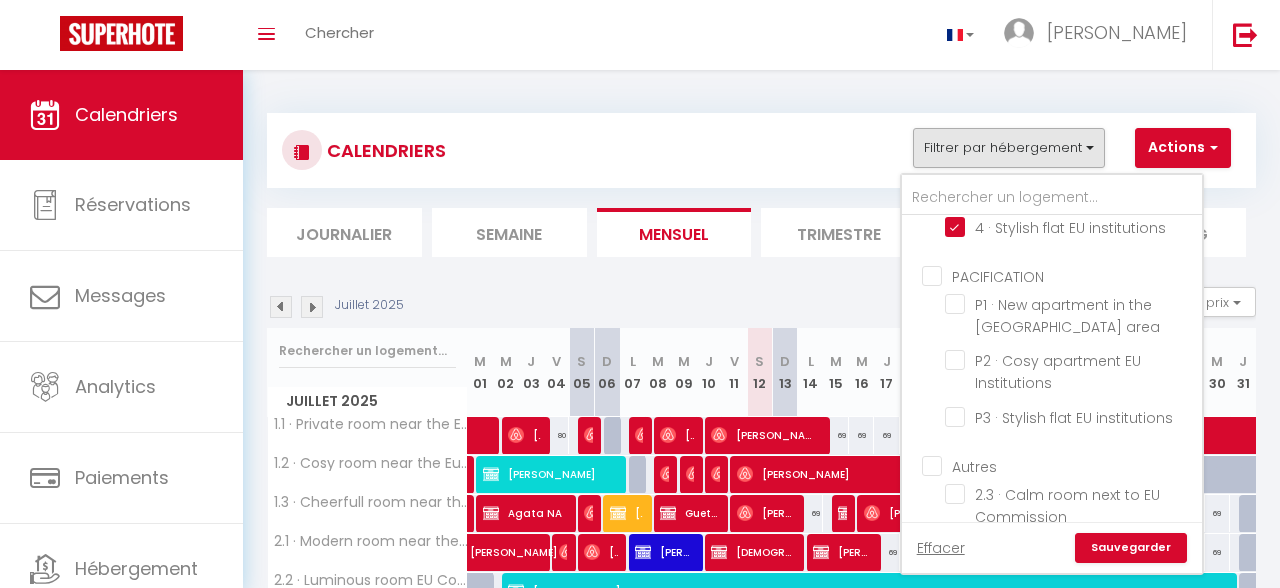 checkbox on "false" 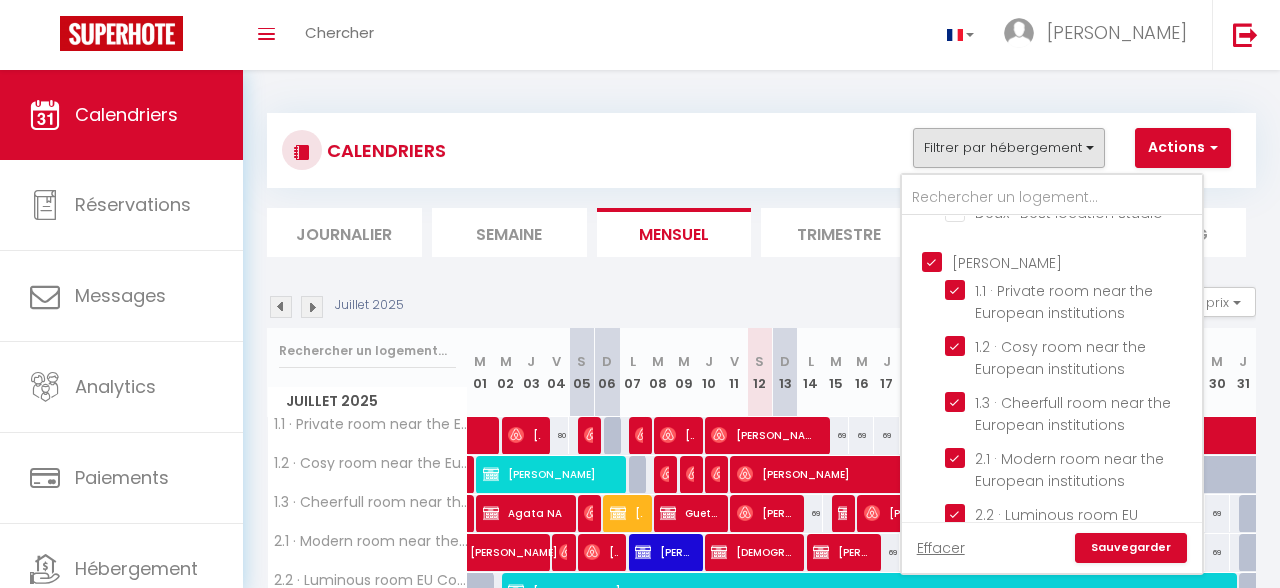 scroll, scrollTop: 142, scrollLeft: 0, axis: vertical 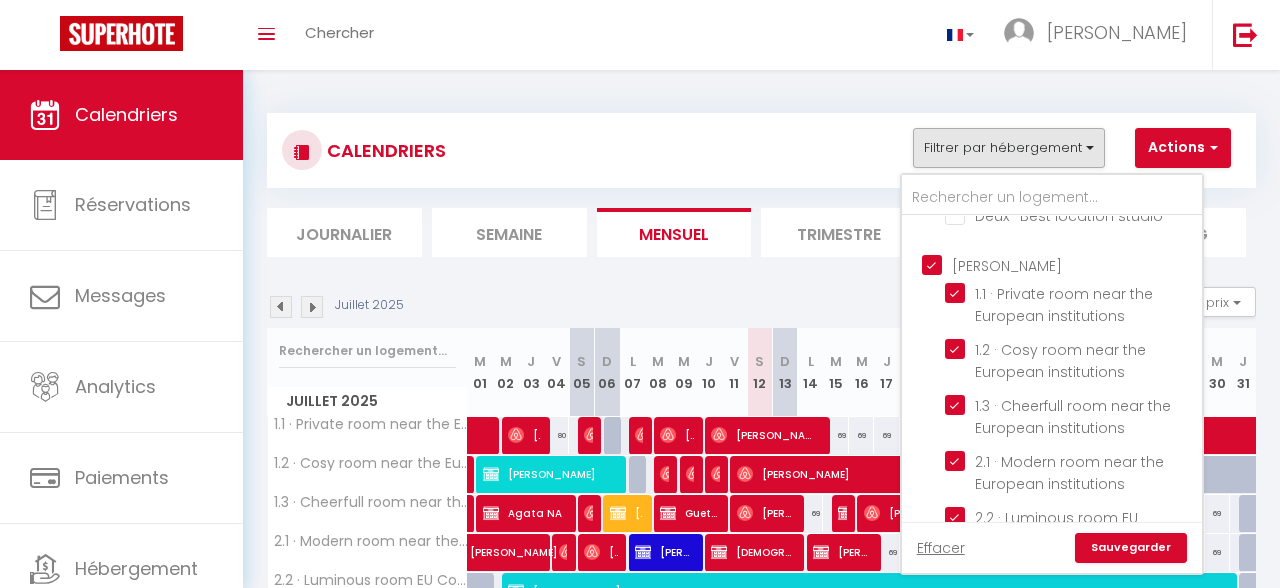 click on "[PERSON_NAME]" at bounding box center [1072, 263] 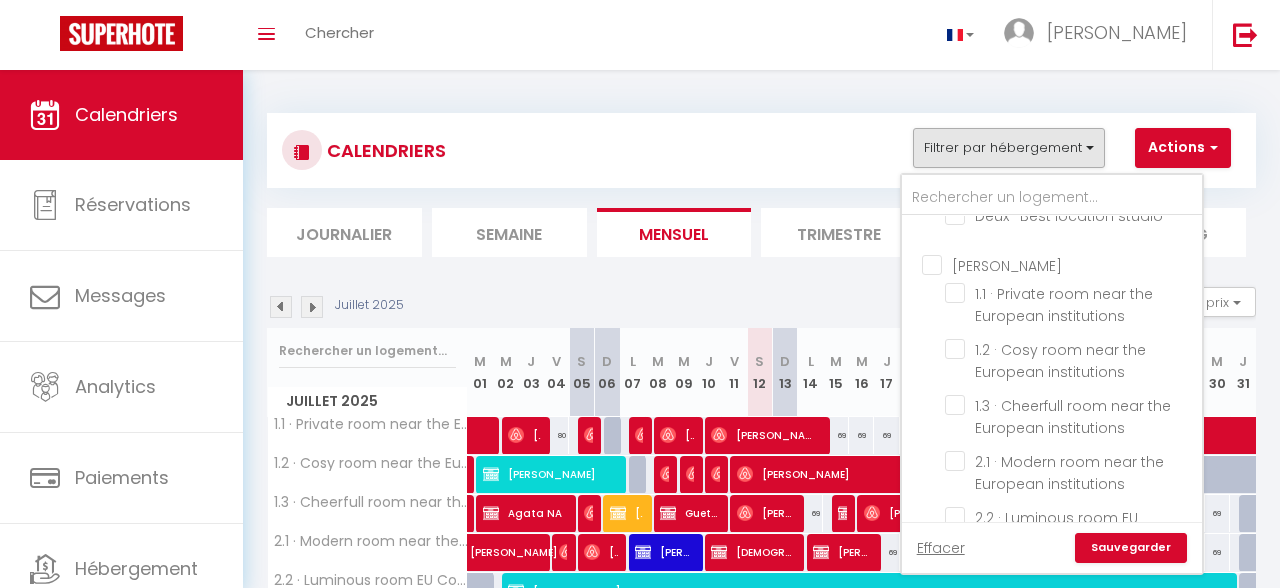 checkbox on "false" 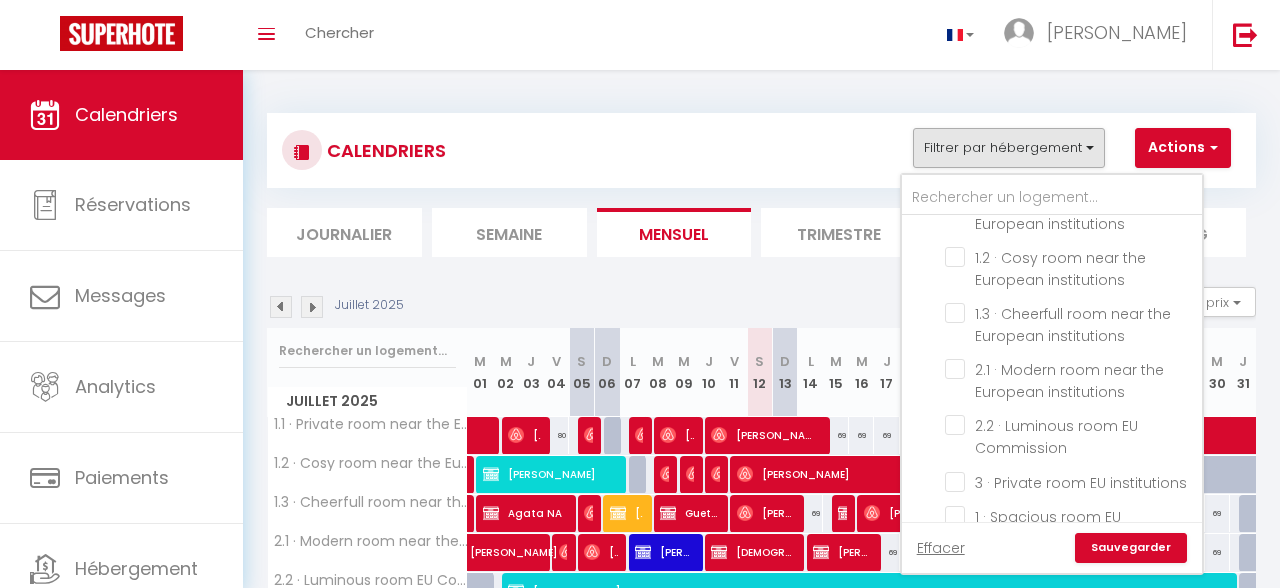 scroll, scrollTop: 0, scrollLeft: 0, axis: both 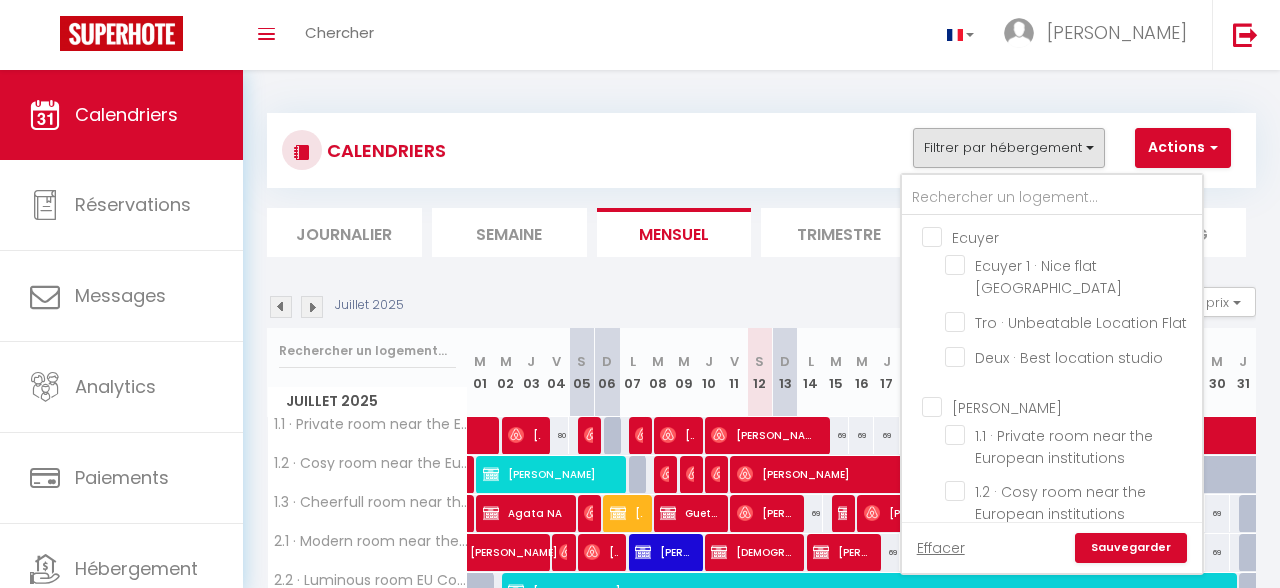 click on "Ecuyer" at bounding box center (1072, 236) 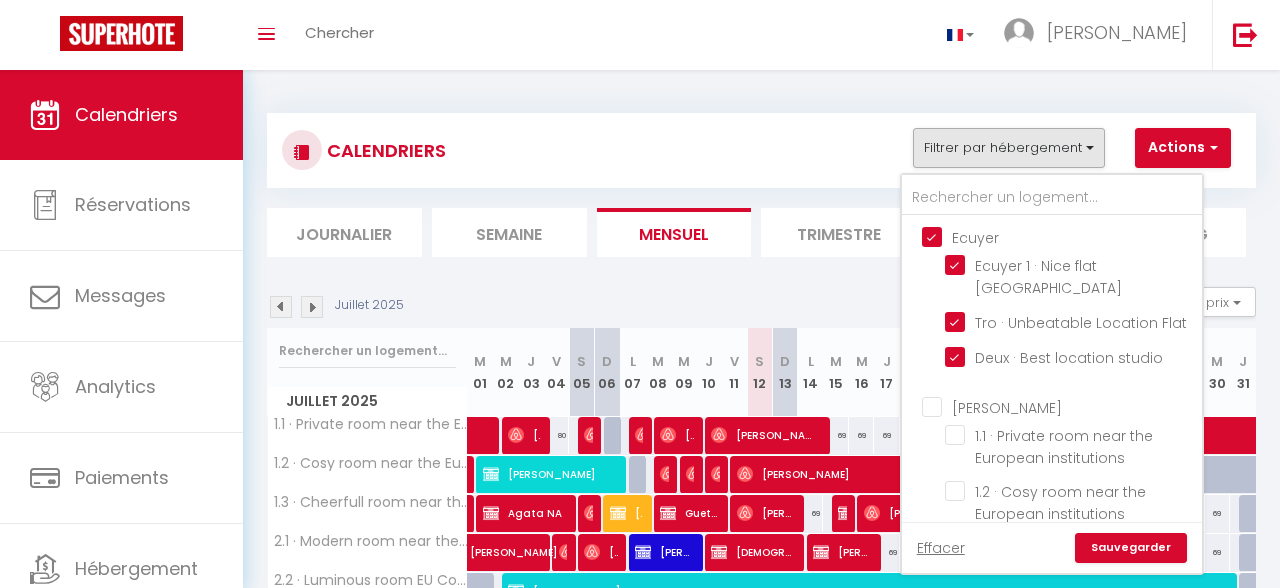checkbox on "true" 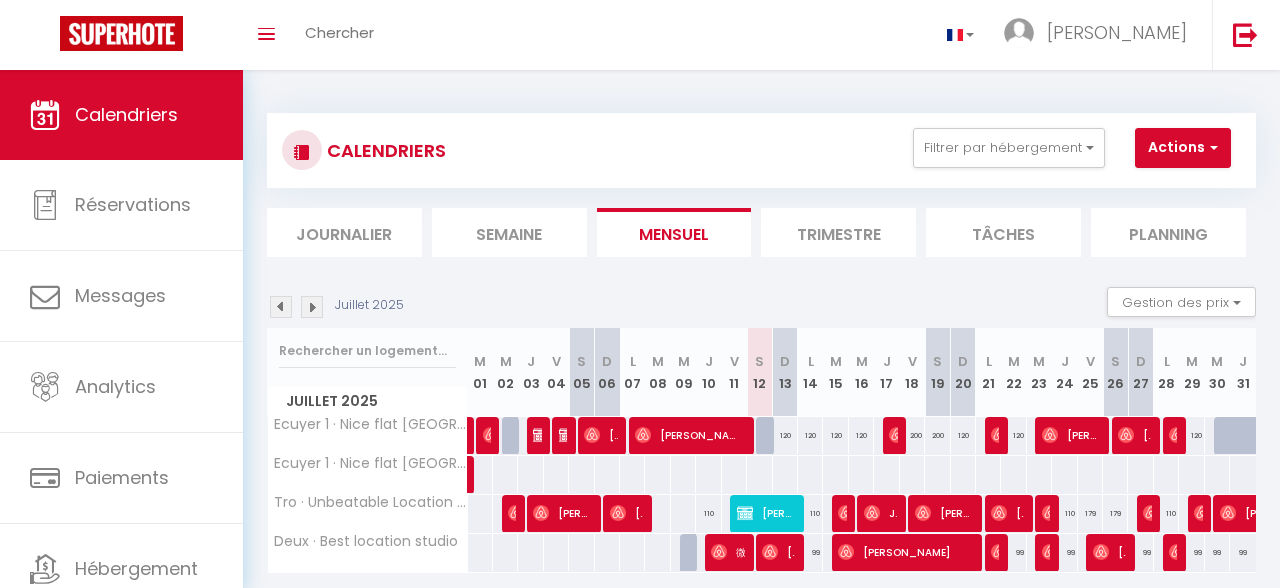 scroll, scrollTop: 70, scrollLeft: 0, axis: vertical 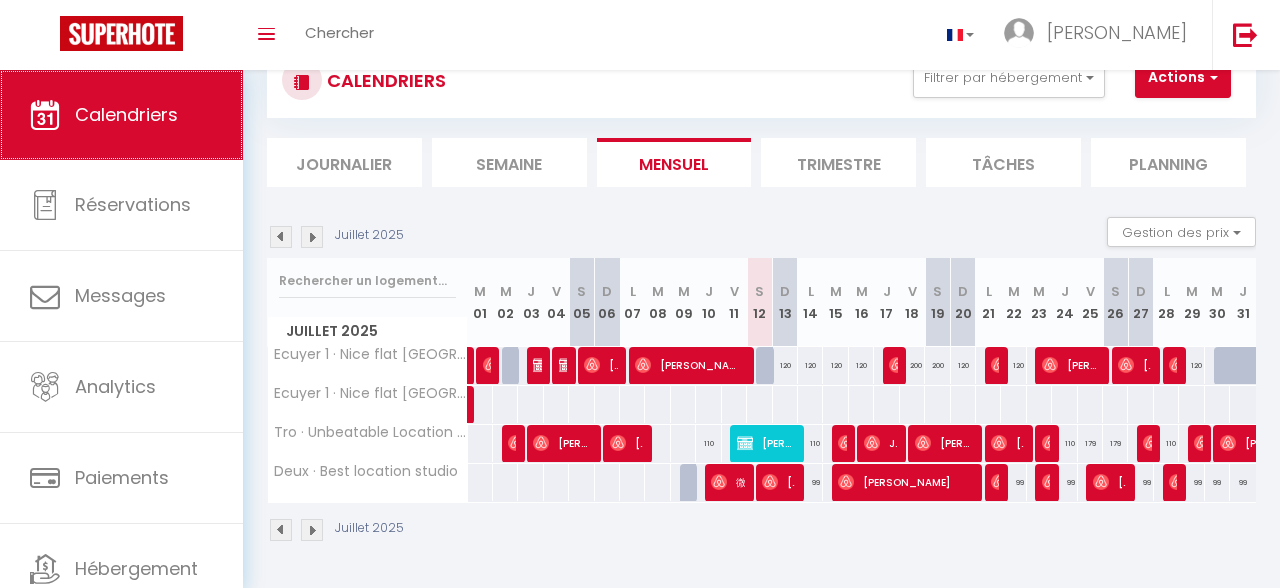 click on "Calendriers" at bounding box center [121, 115] 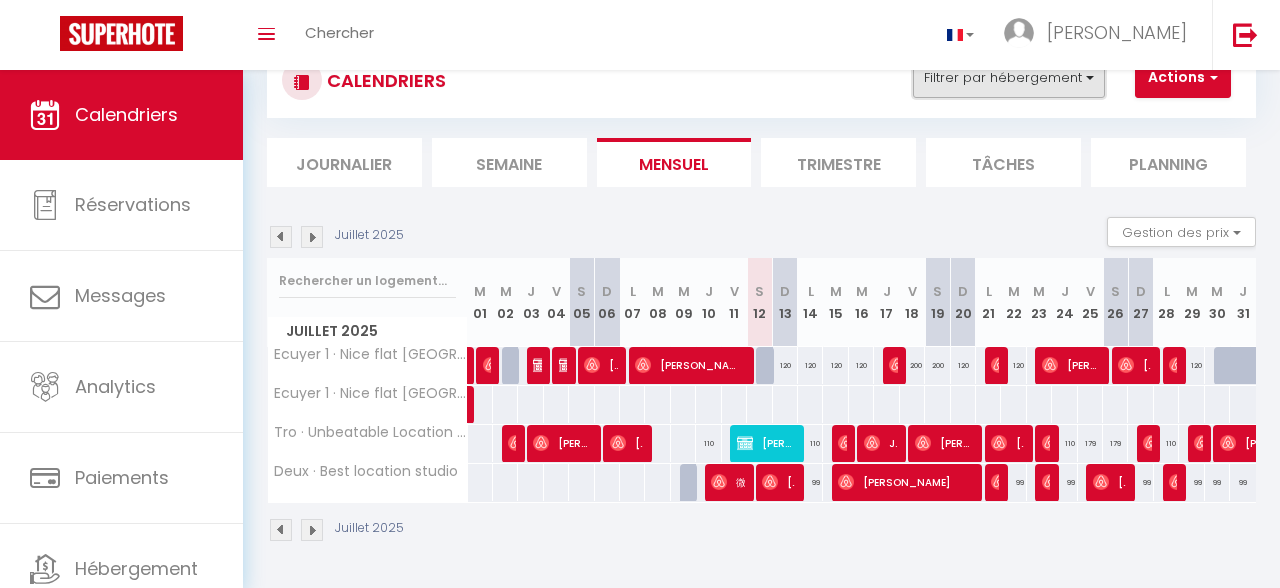 click on "Filtrer par hébergement" at bounding box center [1009, 78] 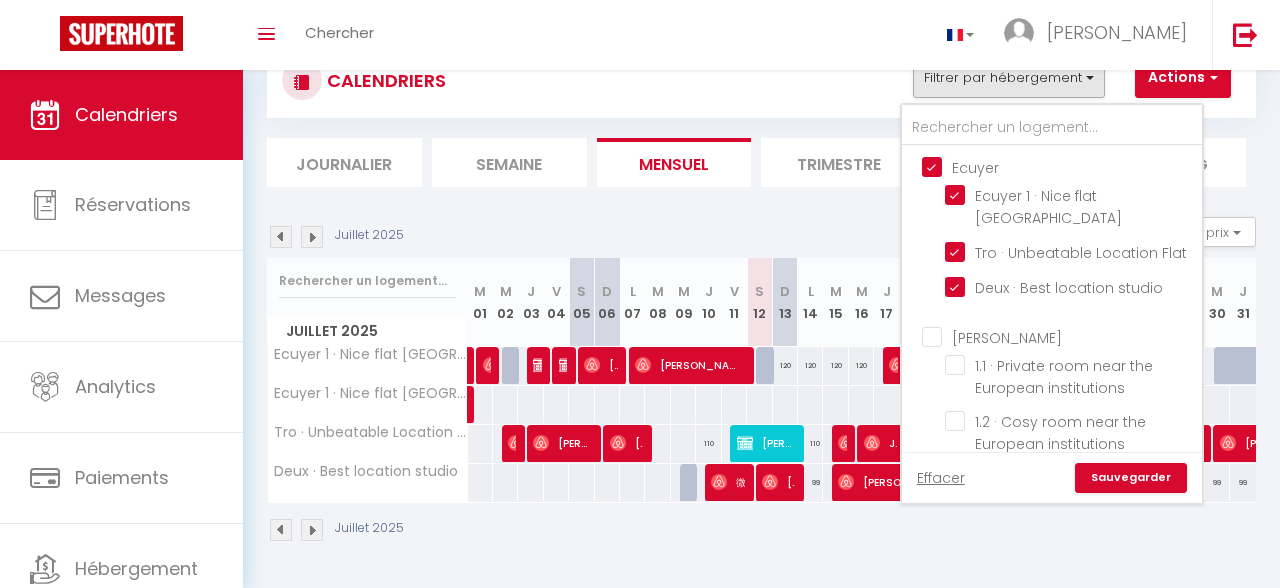click on "Ecuyer" at bounding box center [1072, 166] 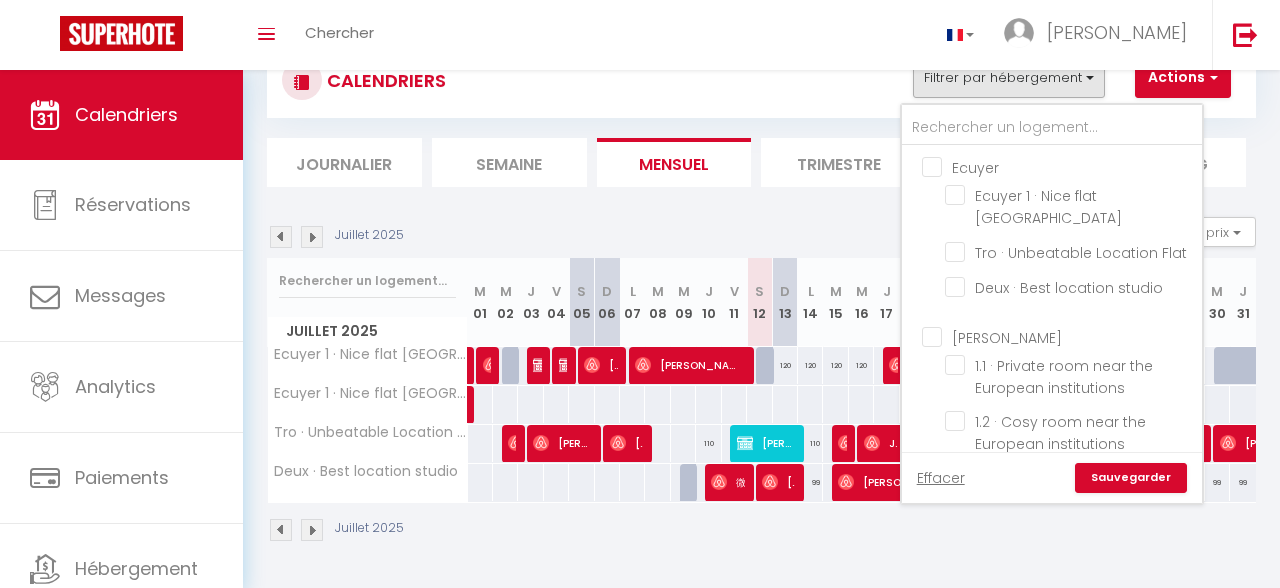 checkbox on "false" 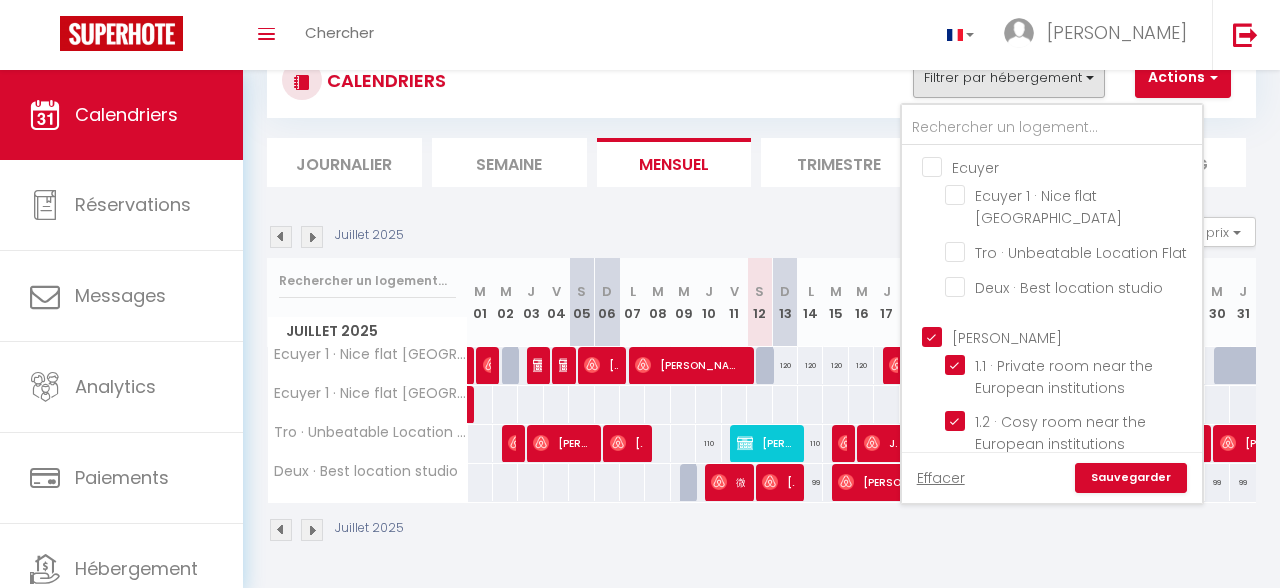 checkbox on "true" 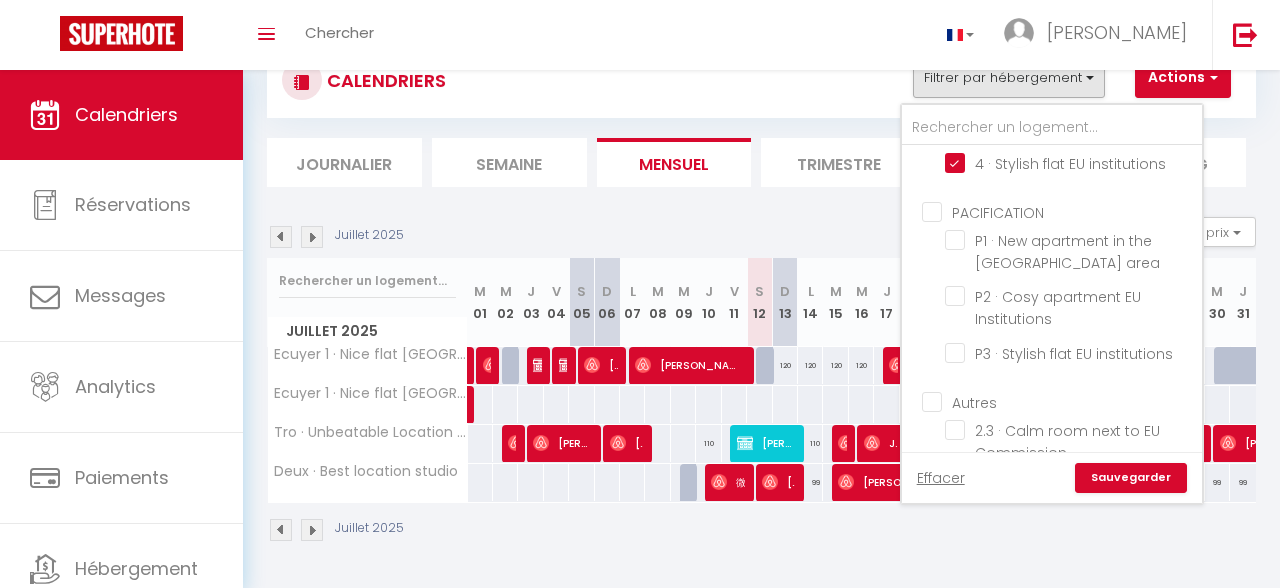 scroll, scrollTop: 580, scrollLeft: 0, axis: vertical 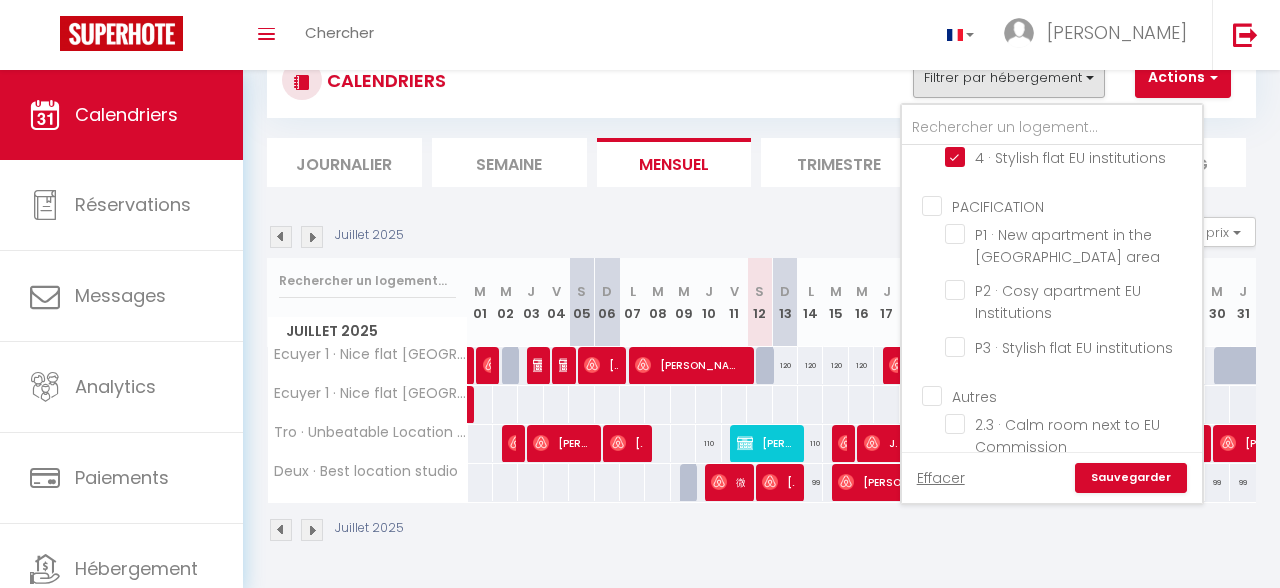 click on "Autres" at bounding box center [969, 397] 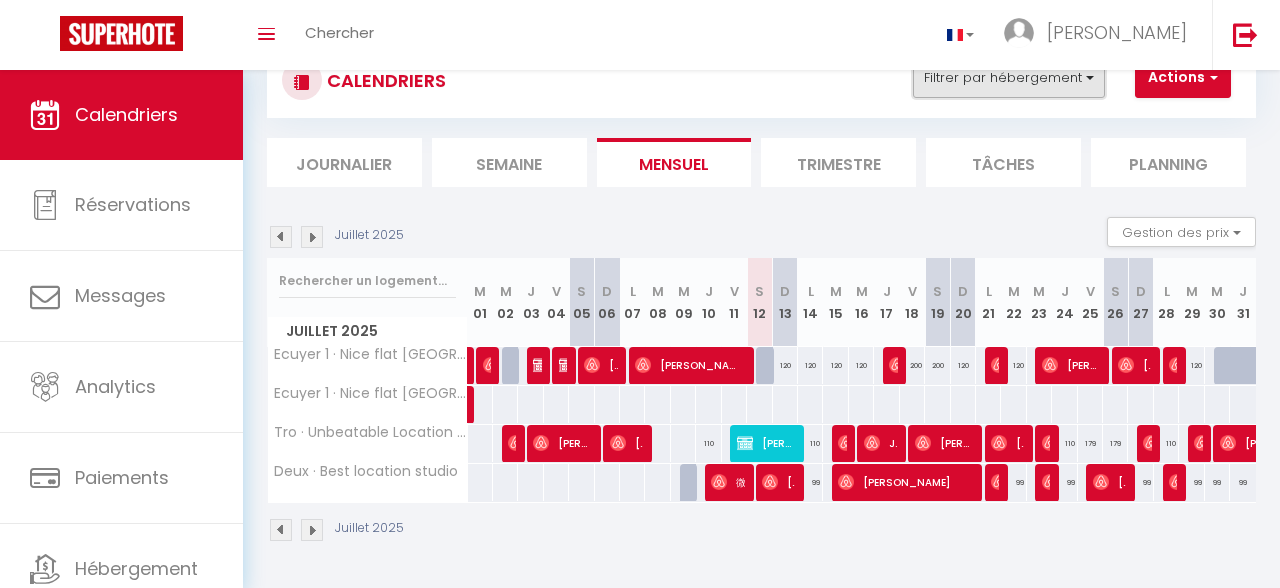 click on "Filtrer par hébergement" at bounding box center [1009, 78] 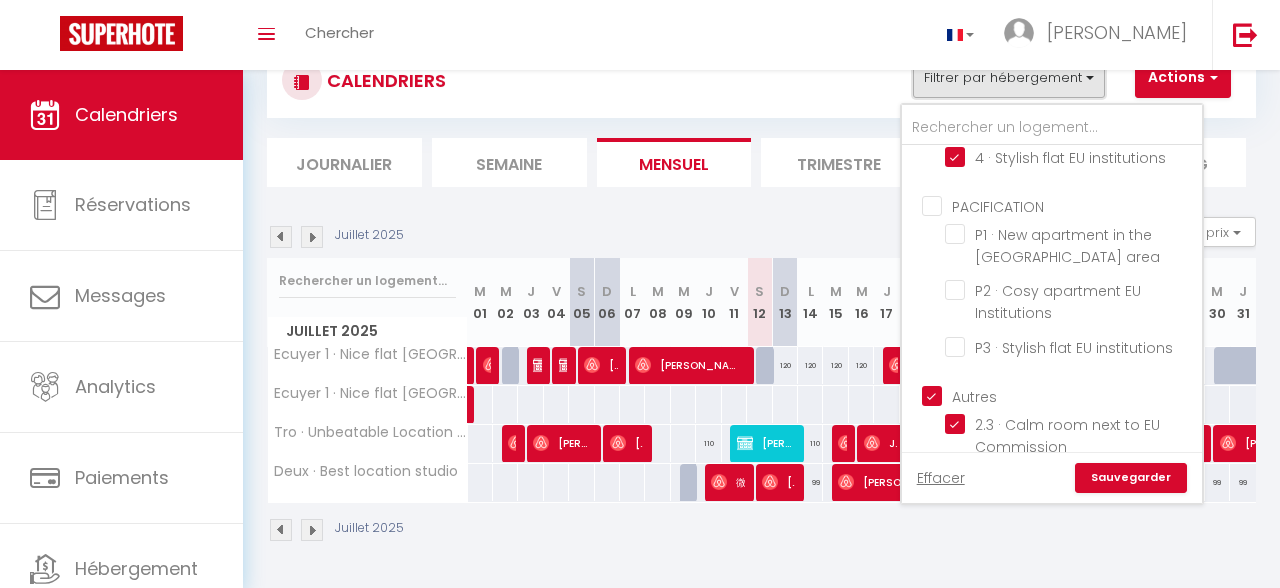 scroll, scrollTop: 580, scrollLeft: 0, axis: vertical 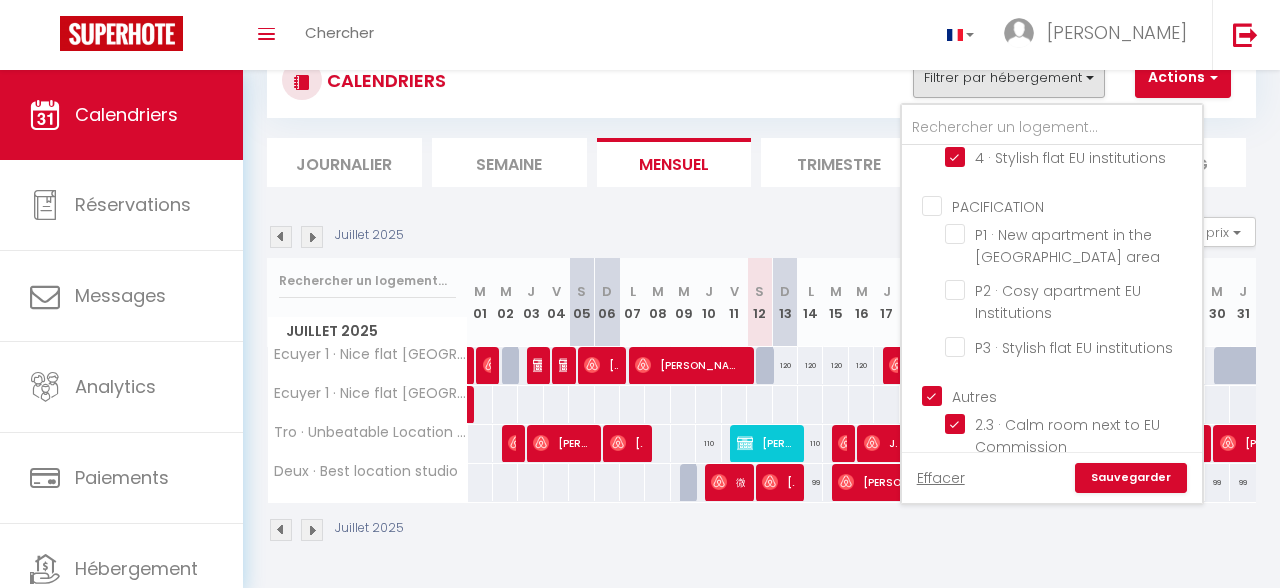 click on "Sauvegarder" at bounding box center [1131, 478] 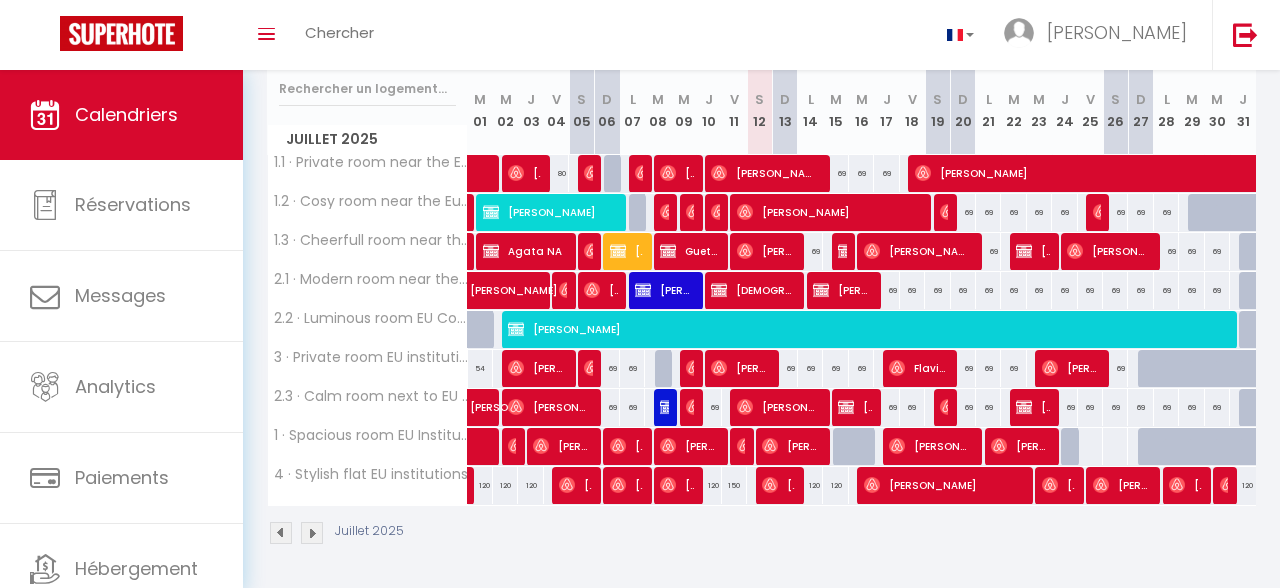 scroll, scrollTop: 0, scrollLeft: 0, axis: both 